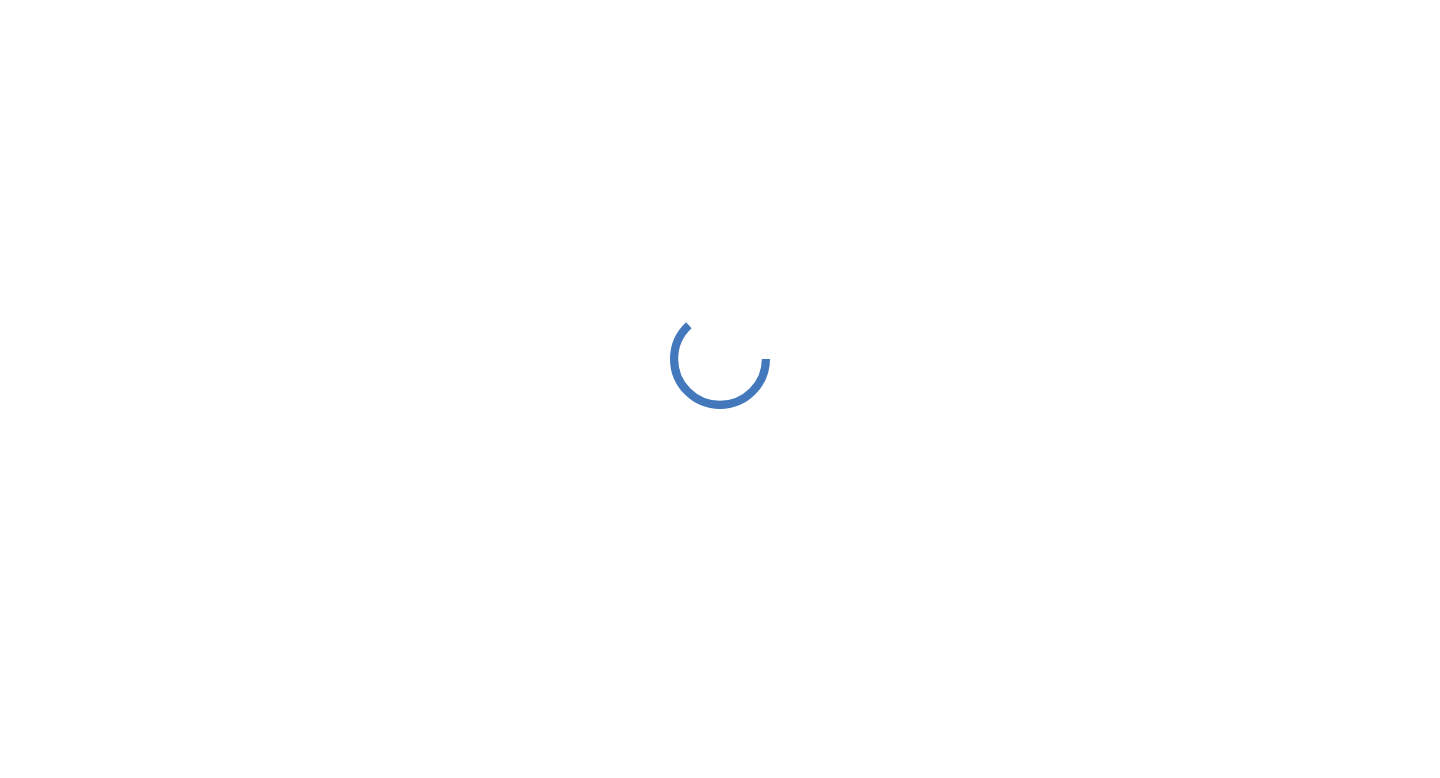 scroll, scrollTop: 0, scrollLeft: 0, axis: both 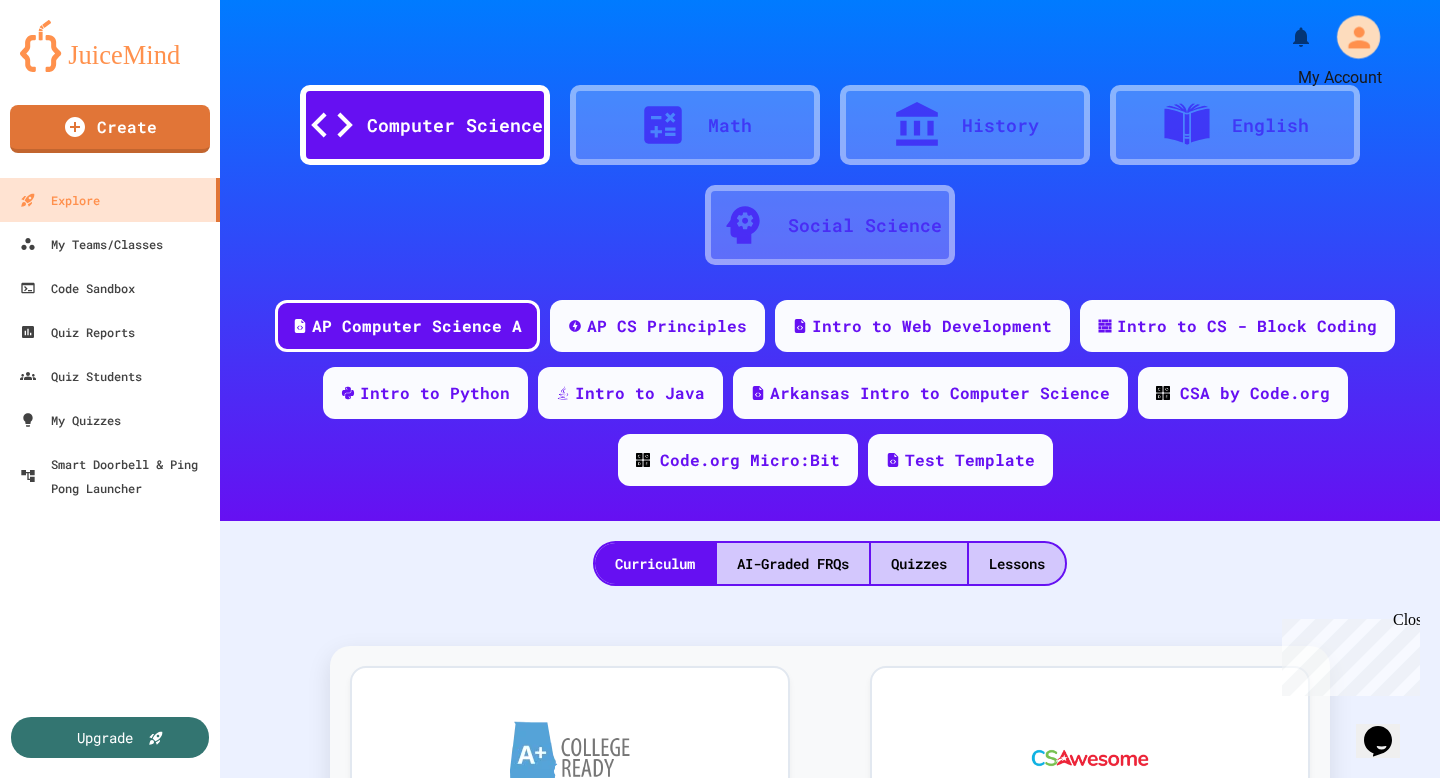 click 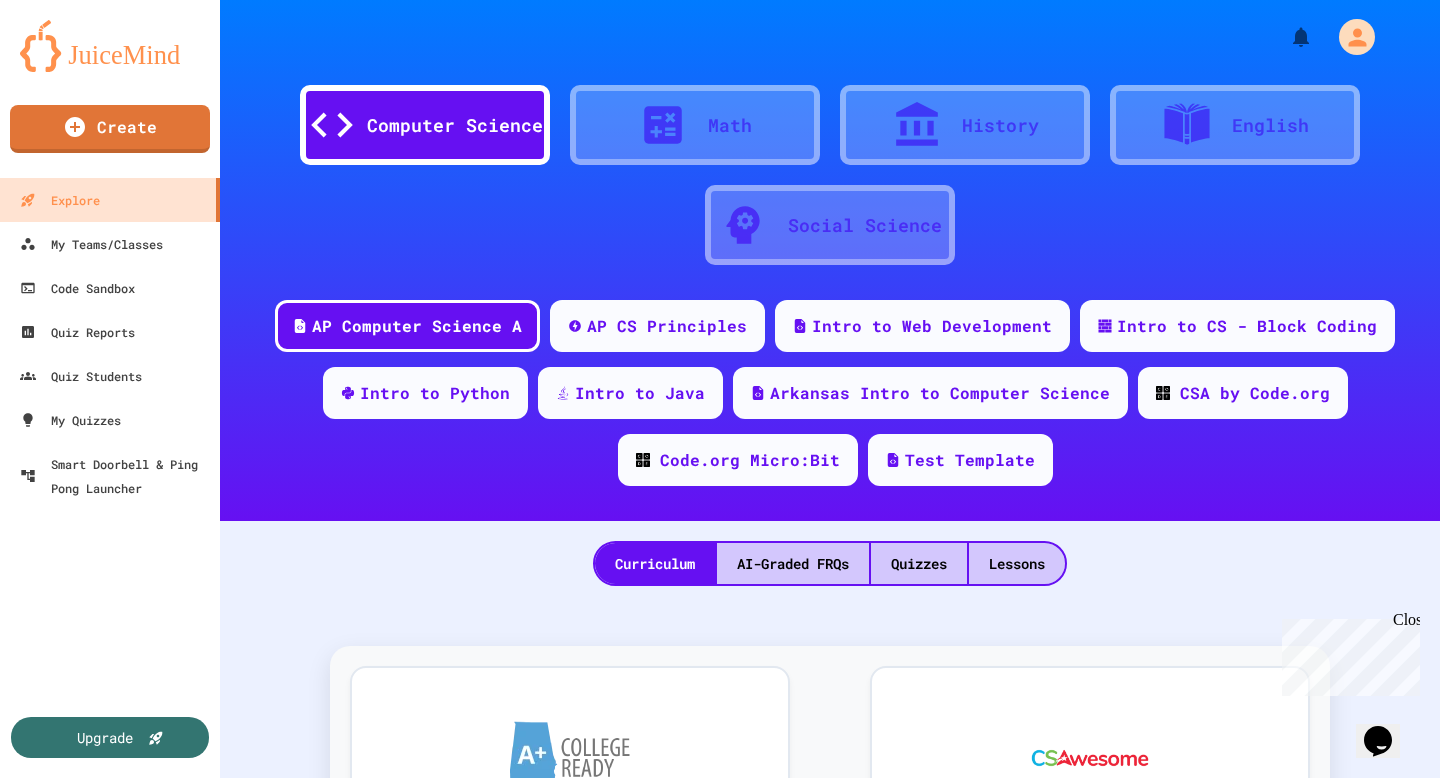 click at bounding box center (720, 778) 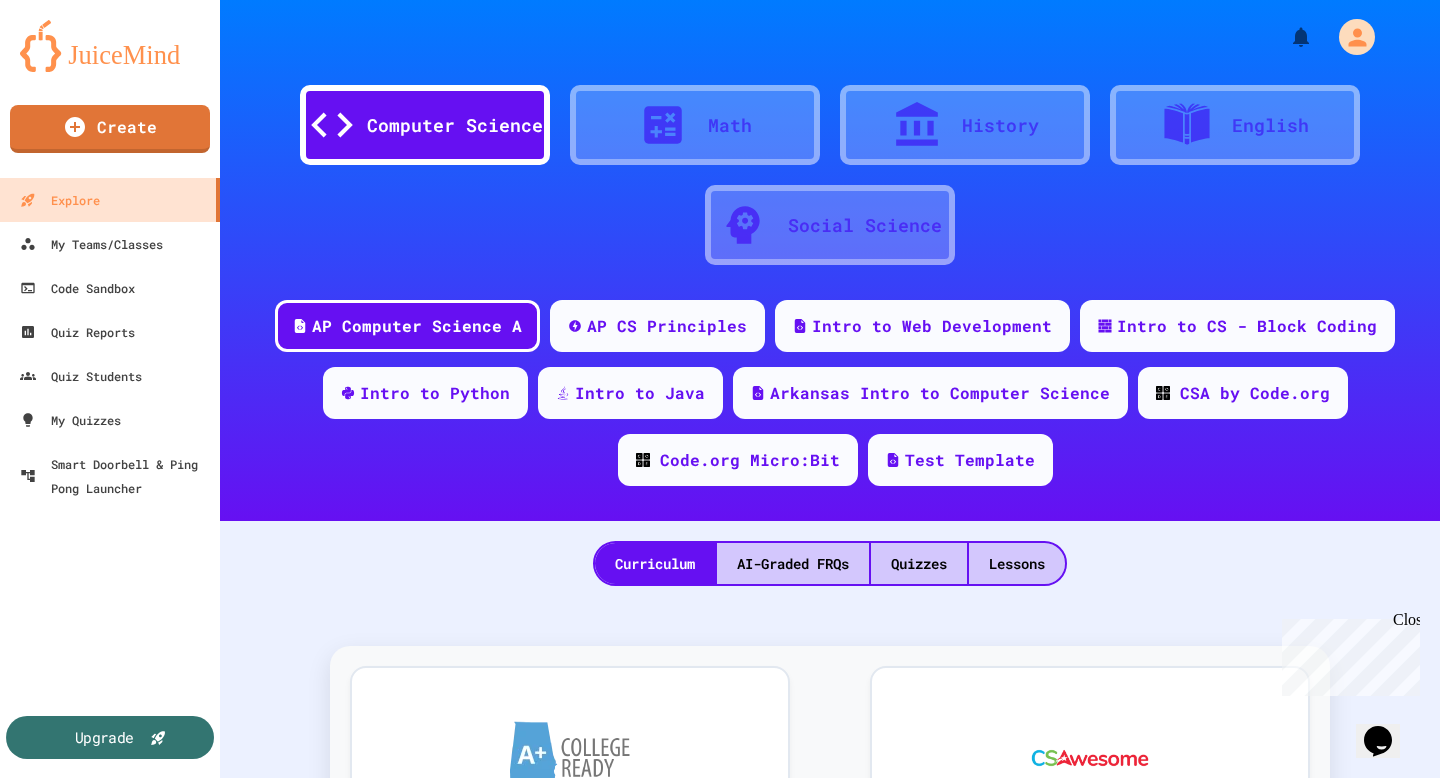 click on "Upgrade" at bounding box center [104, 737] 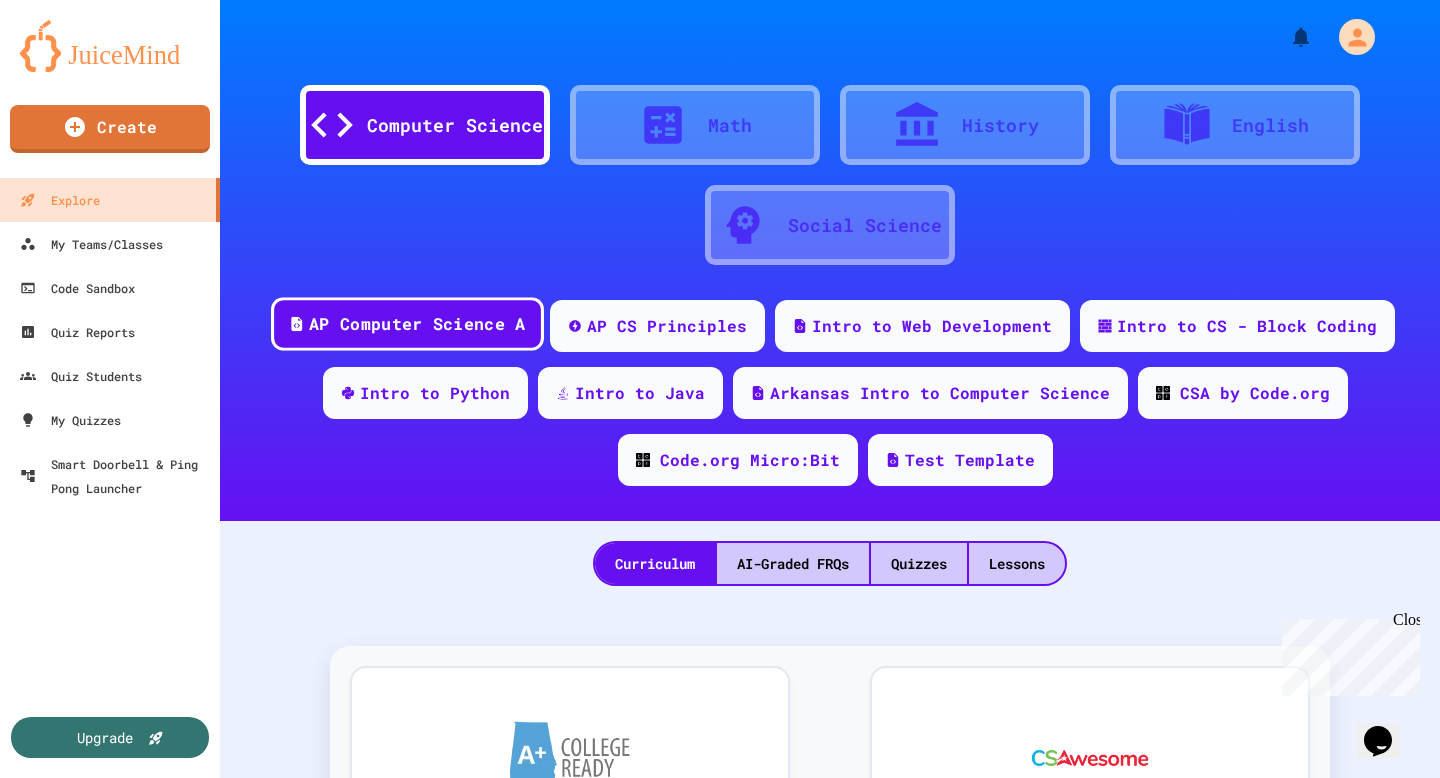 click on "AP Computer Science A" at bounding box center (417, 324) 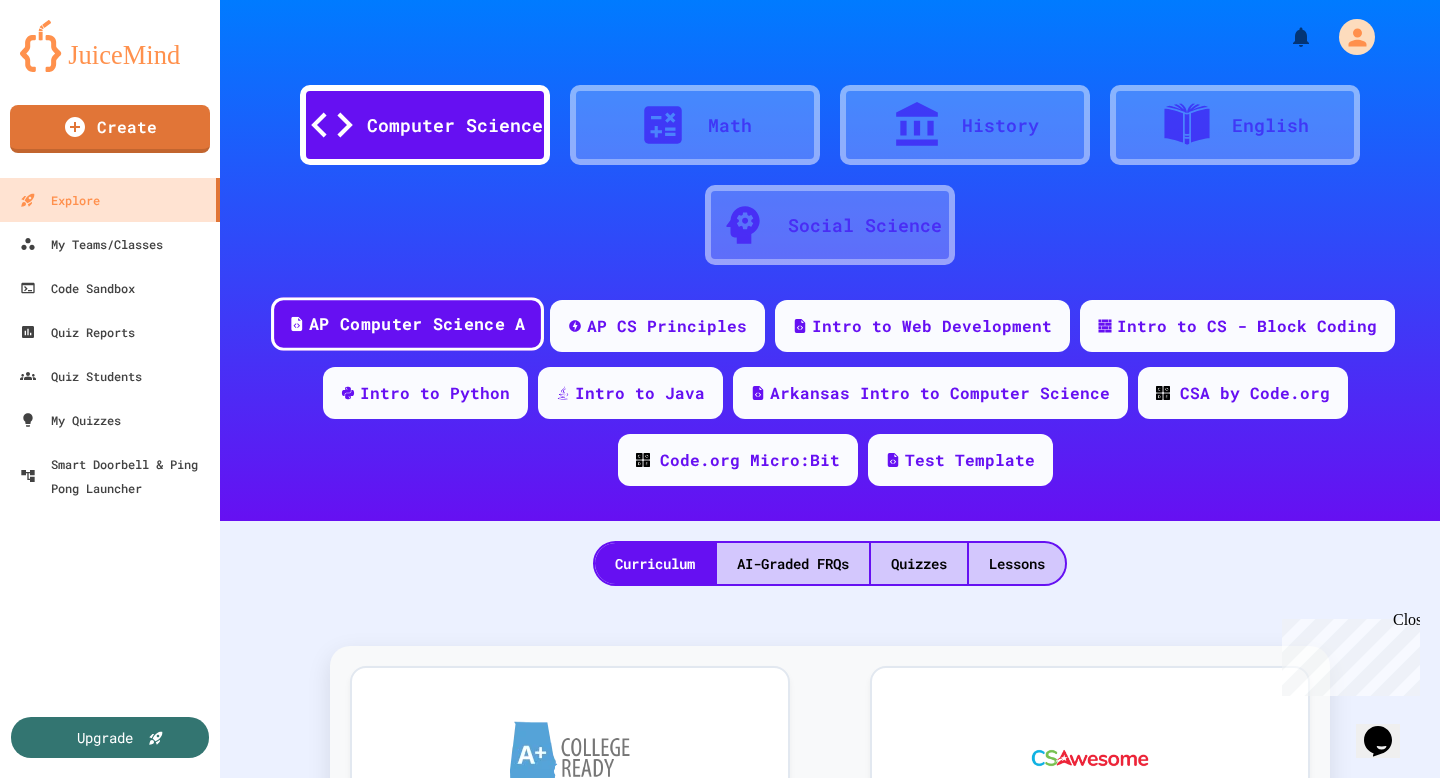 click on "AP Computer Science A" at bounding box center (417, 324) 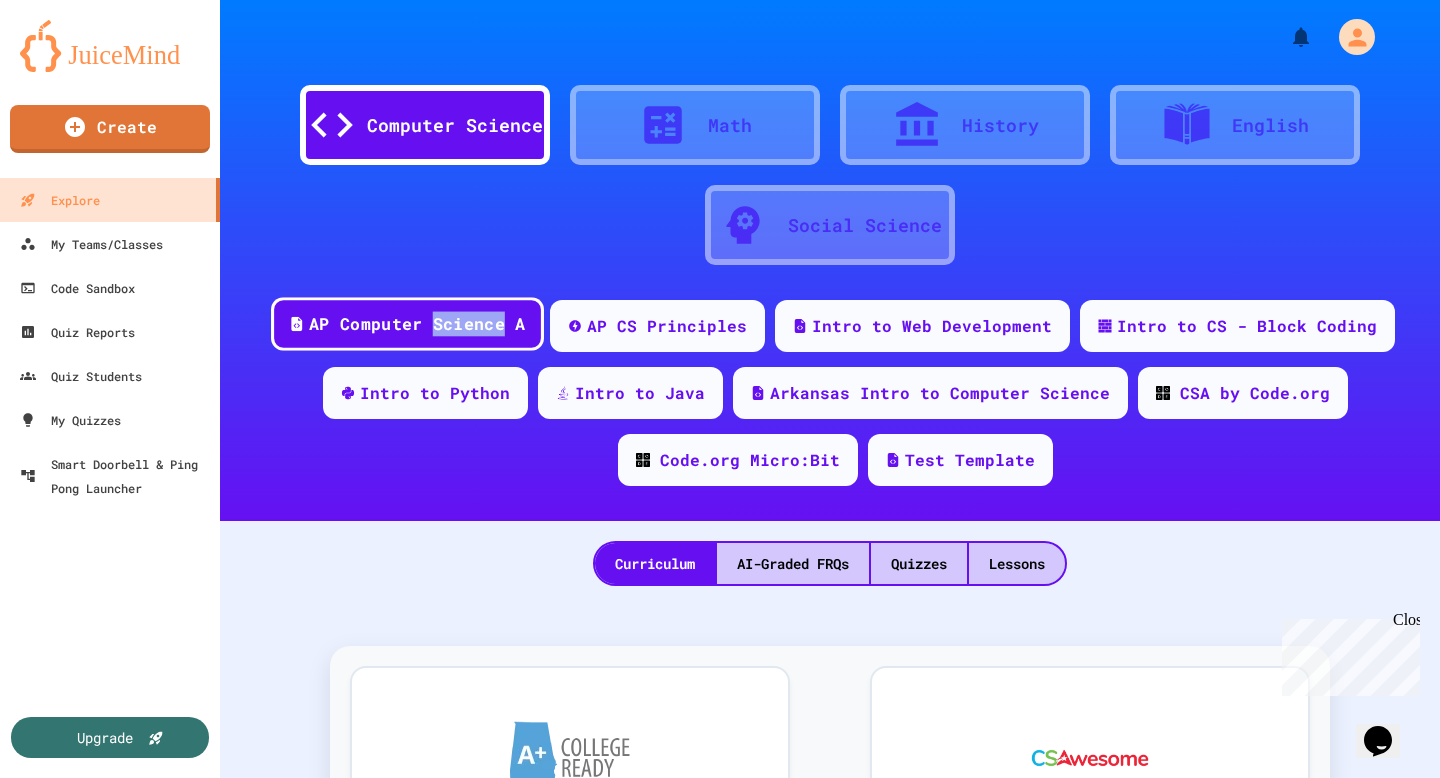 click on "AP Computer Science A" at bounding box center [417, 324] 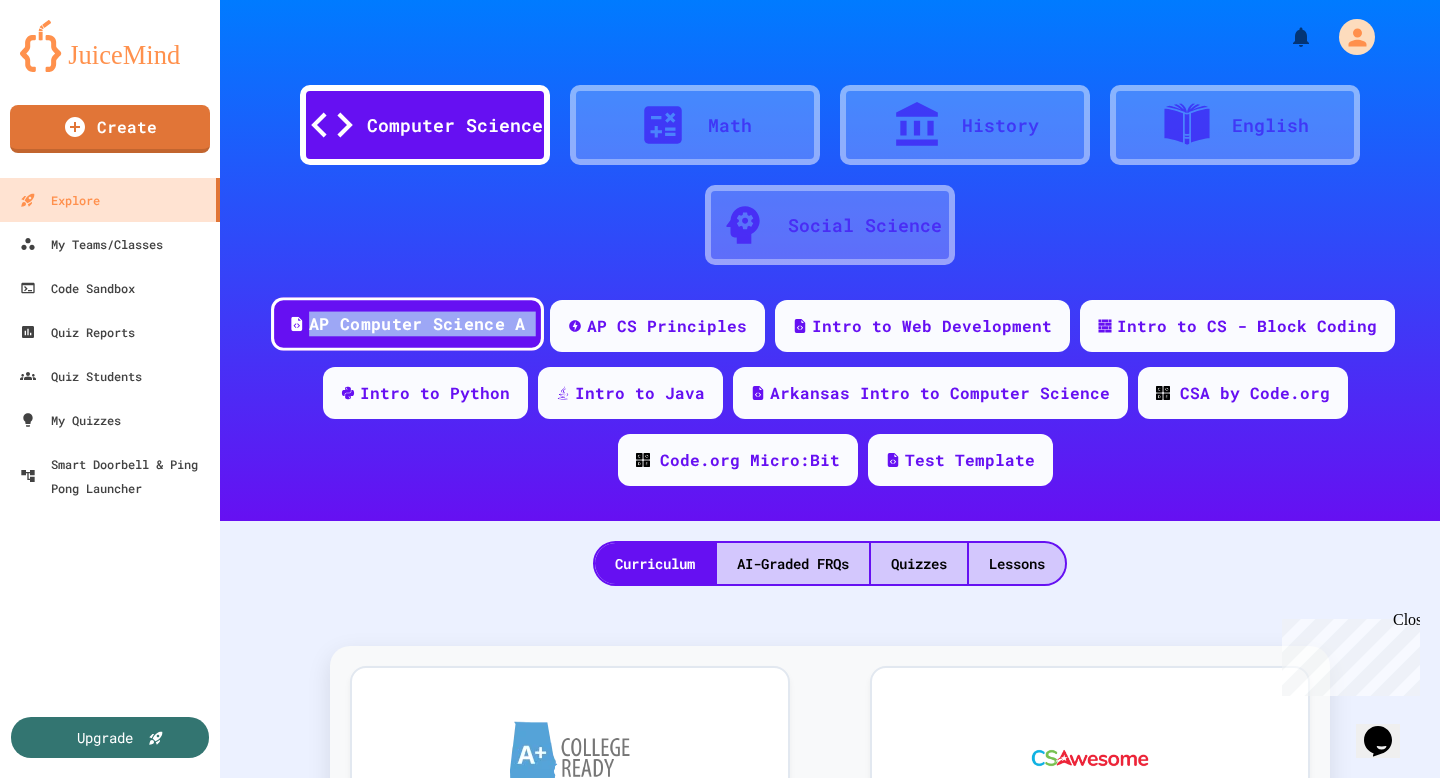 click on "AP Computer Science A" at bounding box center [417, 324] 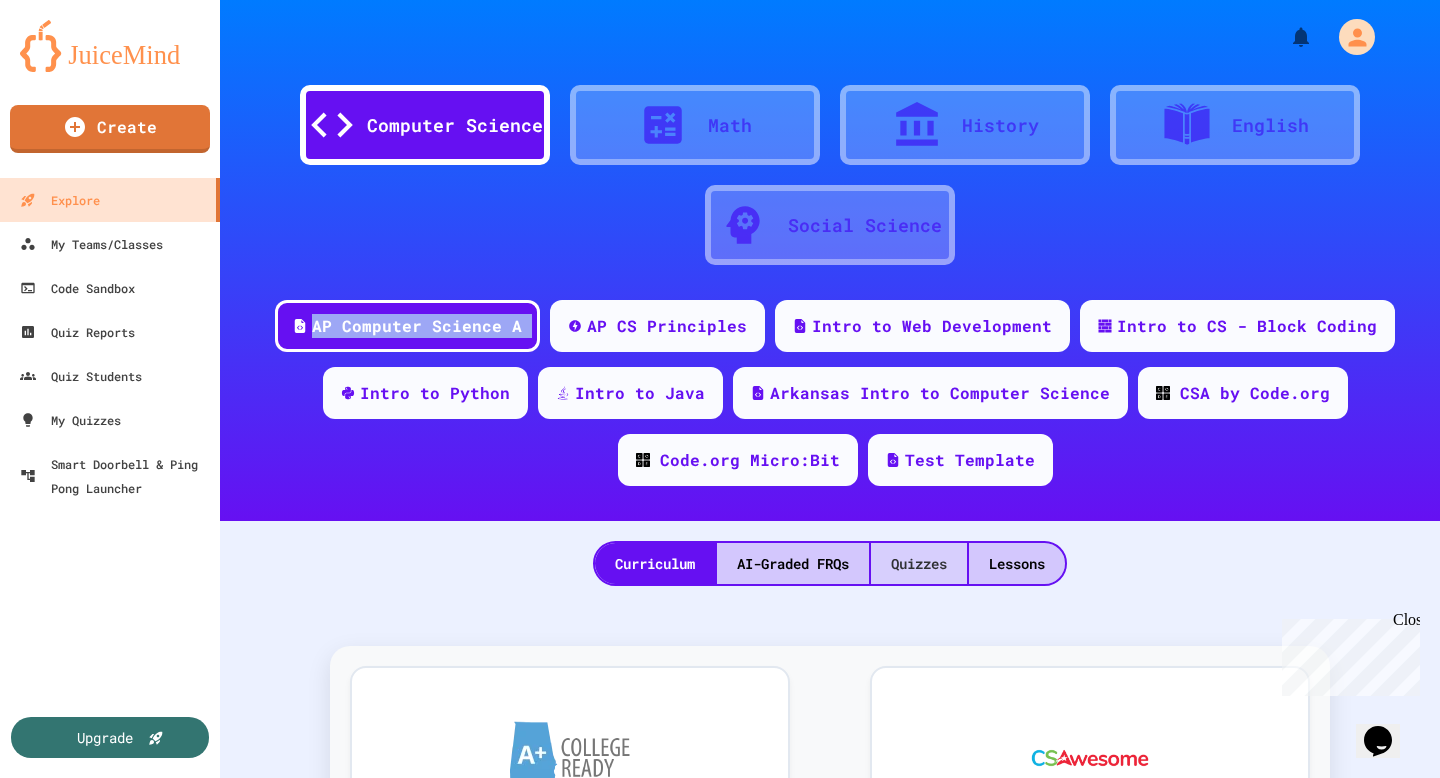 click on "Quizzes" at bounding box center [919, 563] 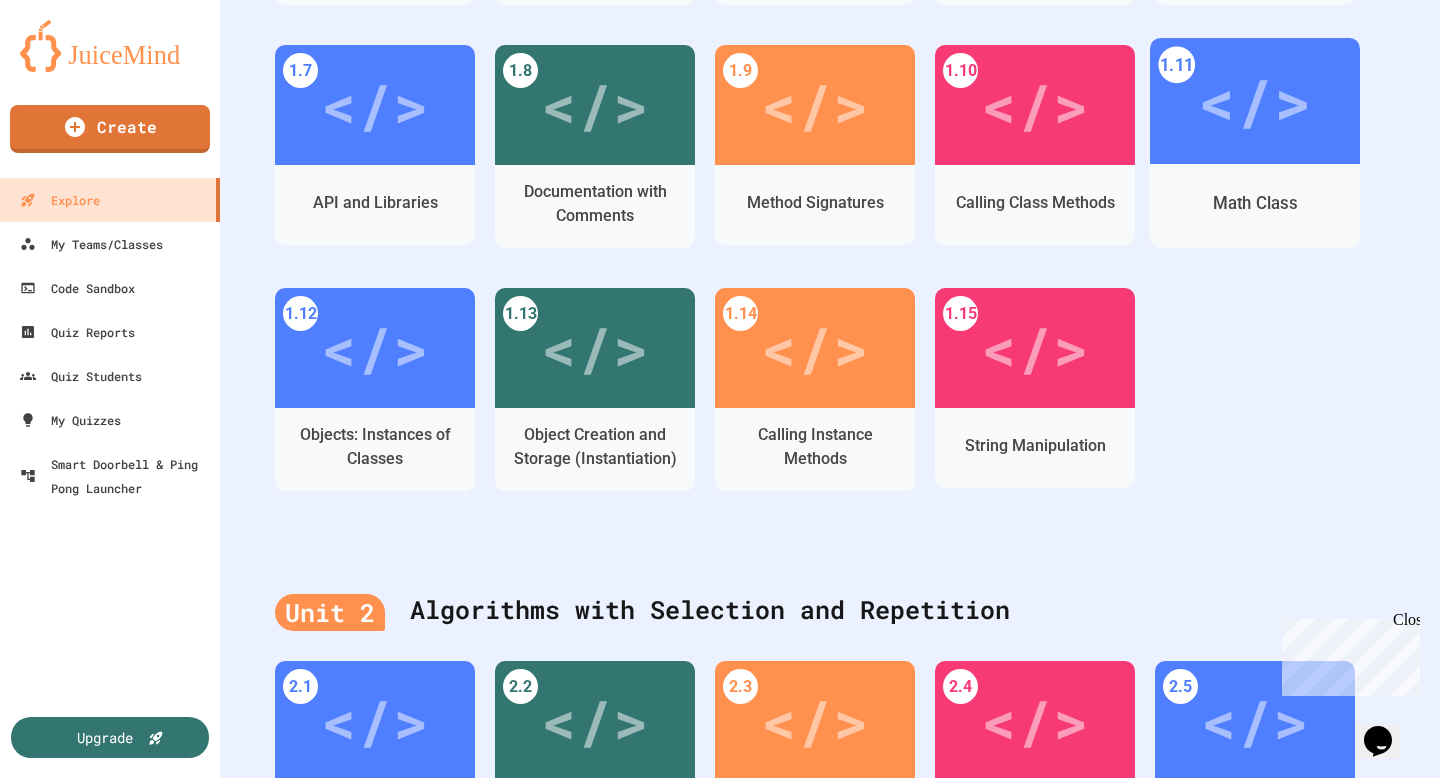 scroll, scrollTop: 895, scrollLeft: 0, axis: vertical 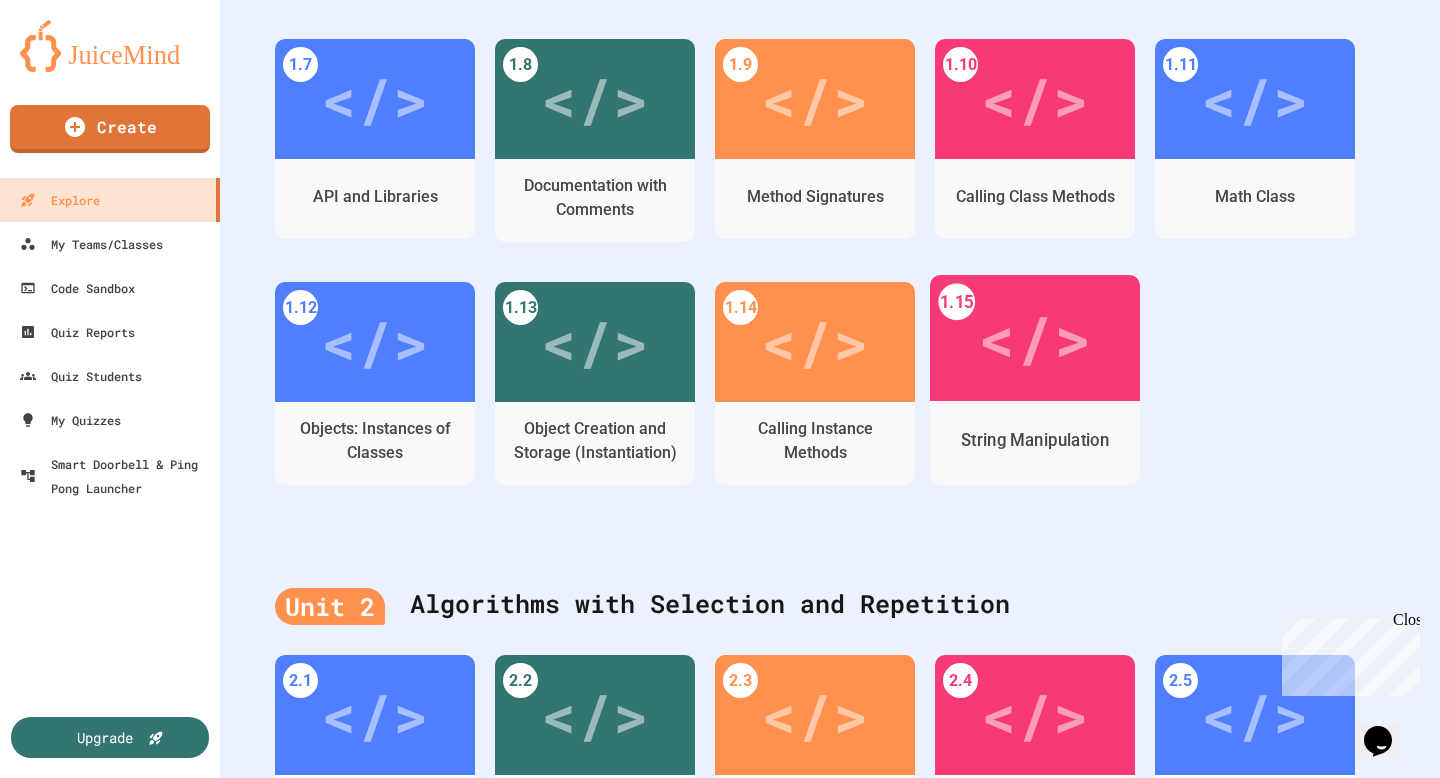 click on "</>" at bounding box center [1034, 338] 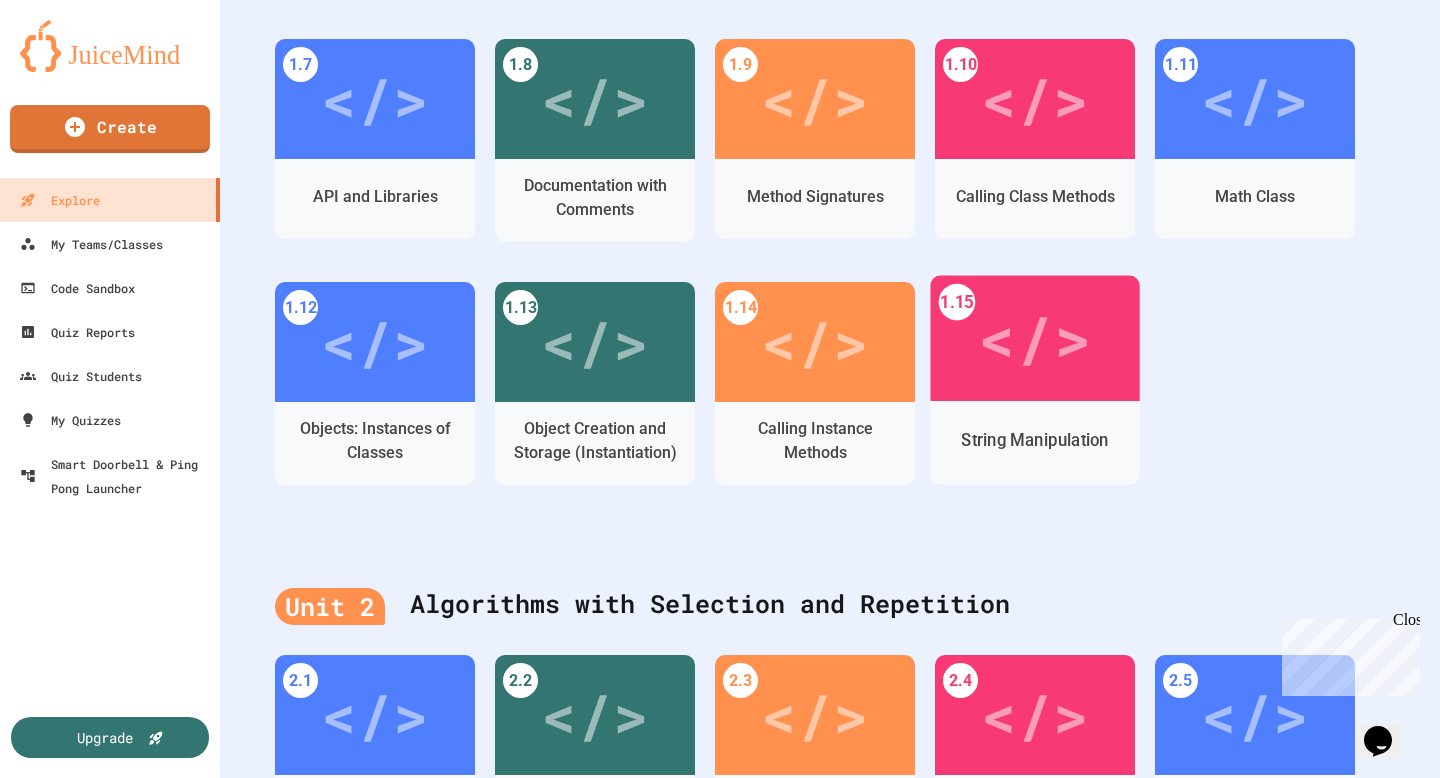 scroll, scrollTop: 743, scrollLeft: 0, axis: vertical 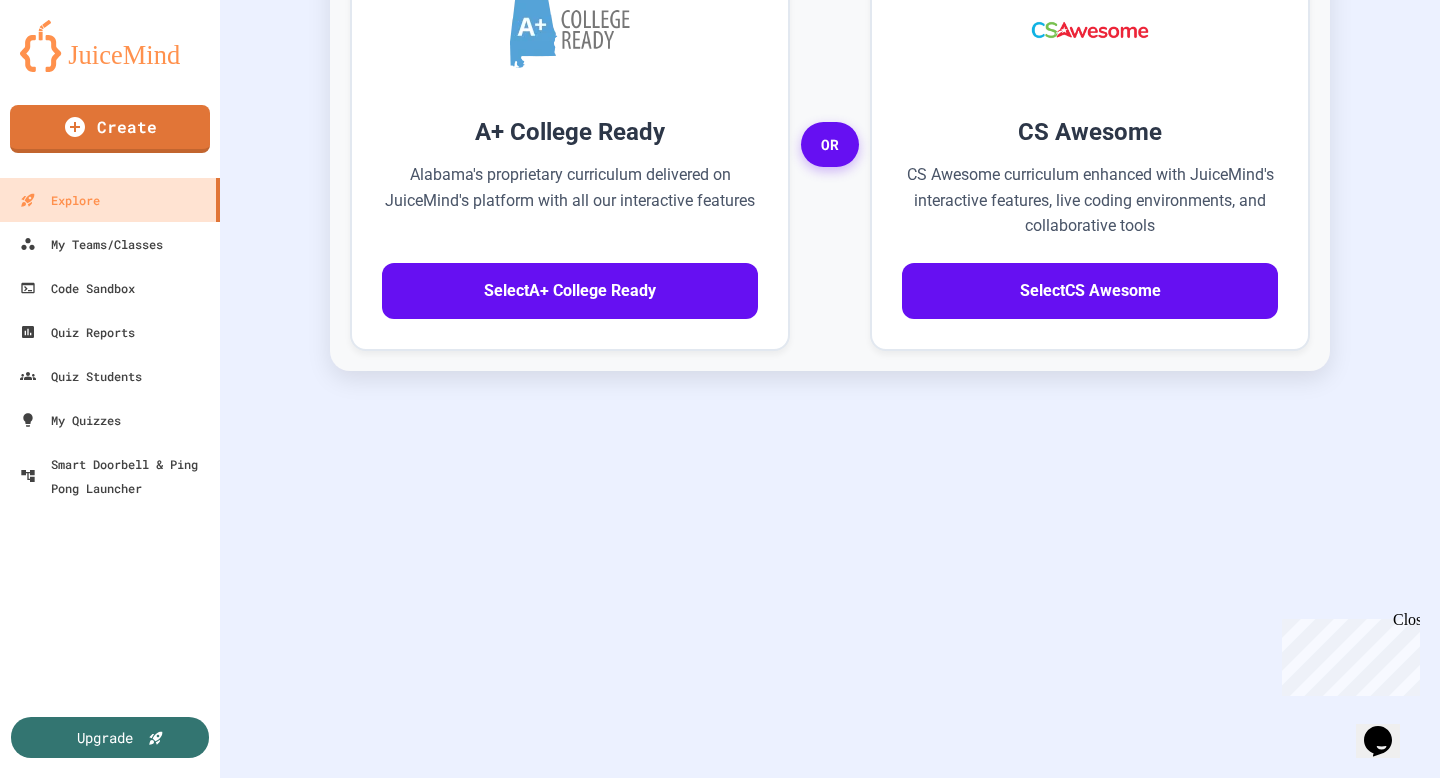 click on "</>" at bounding box center (559, 975) 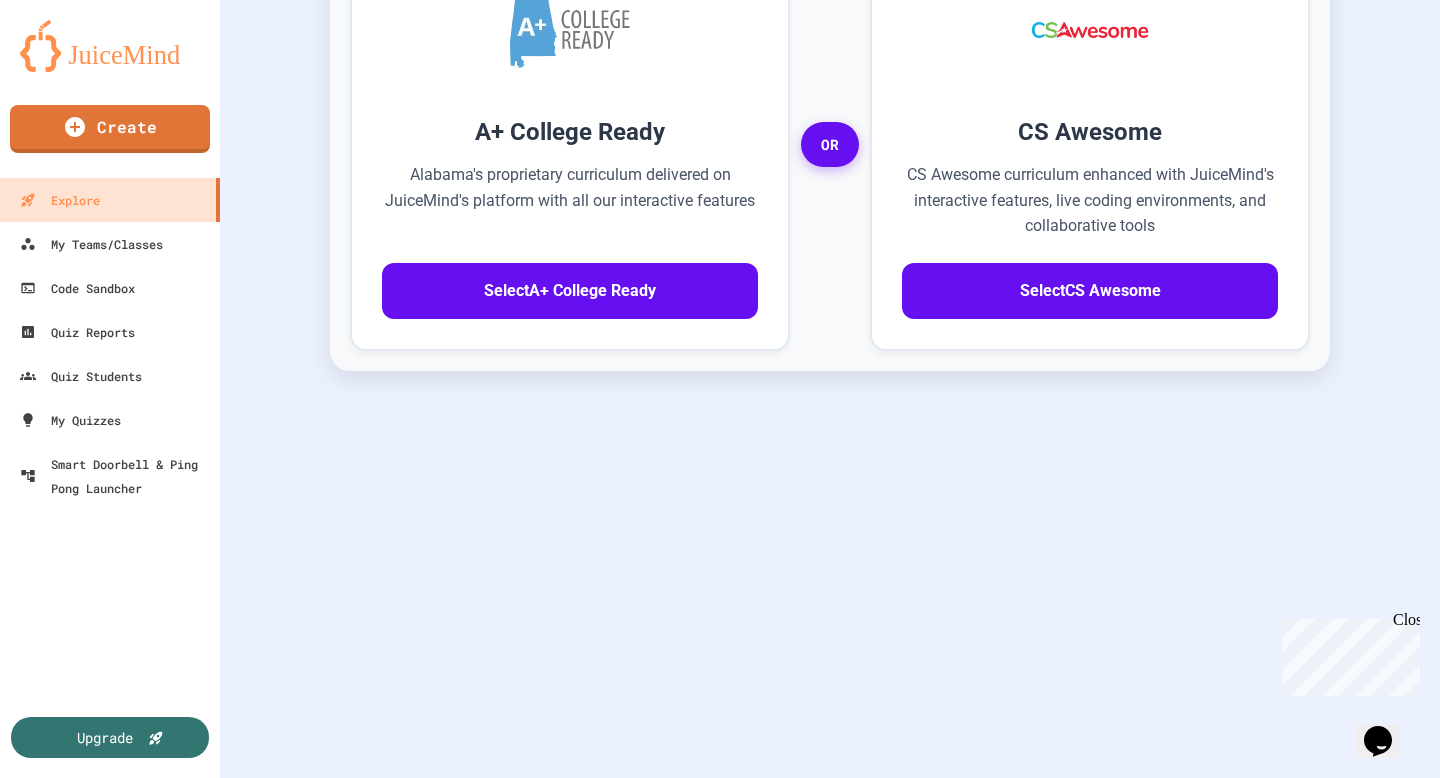 click on "Start" at bounding box center [778, 2282] 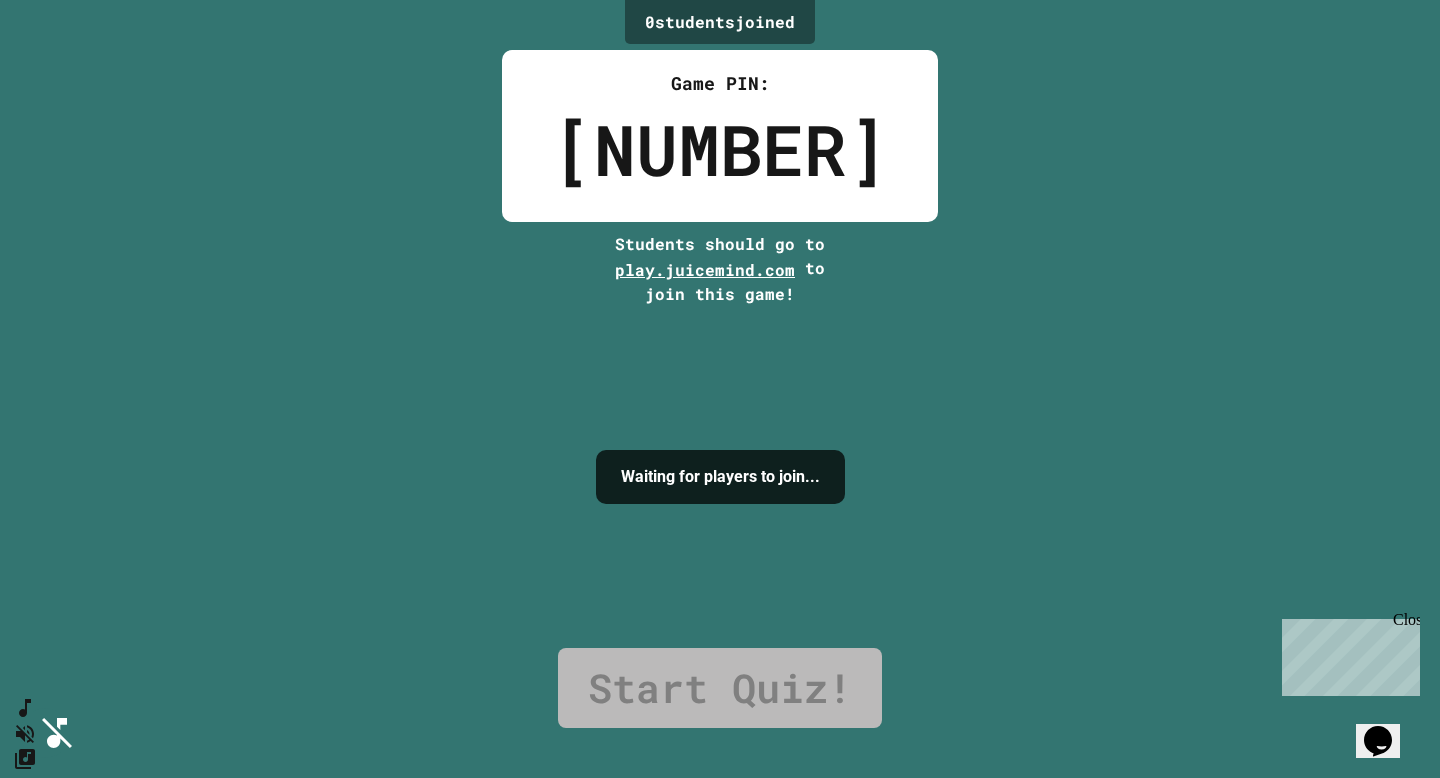 click on "I'm ready!" at bounding box center (720, 1135) 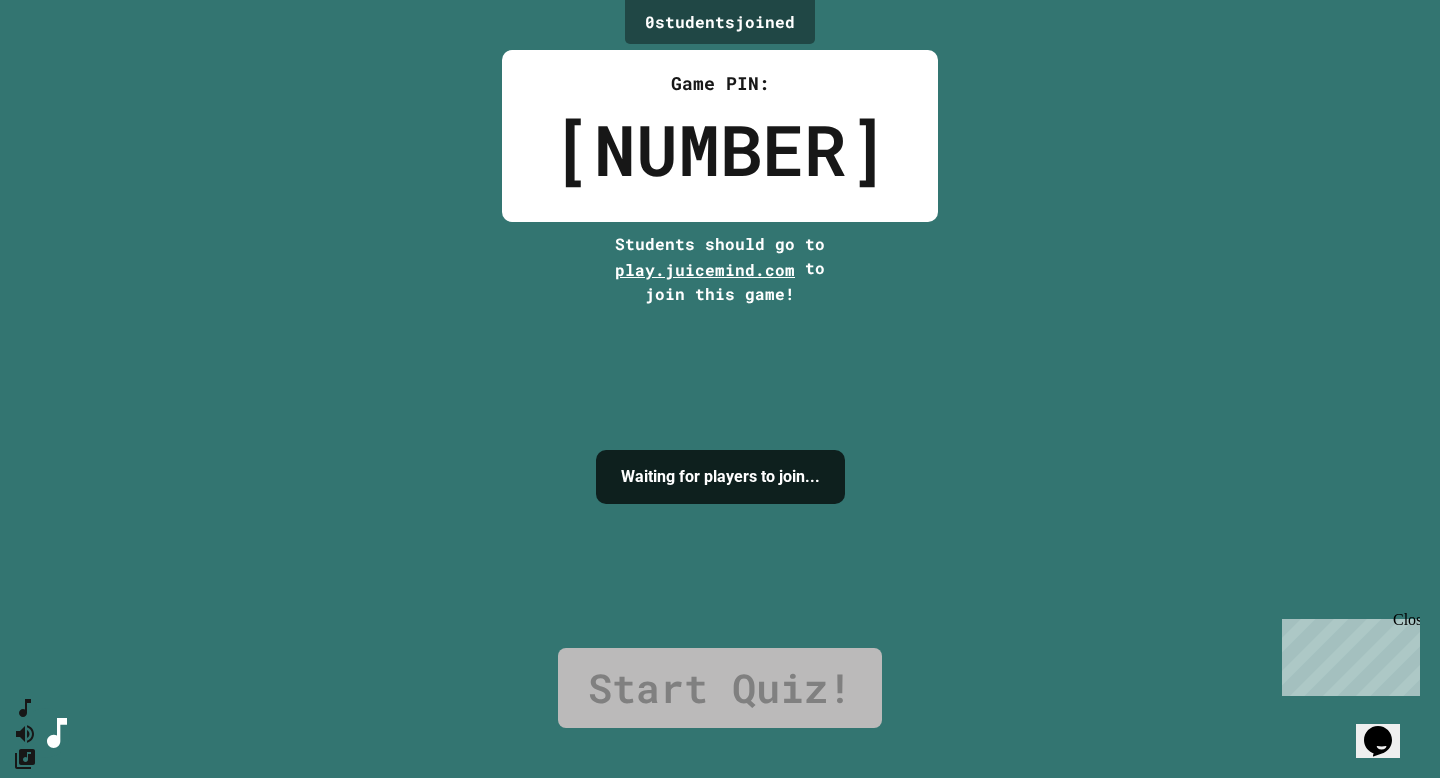 click on "Start Quiz!" at bounding box center (720, 688) 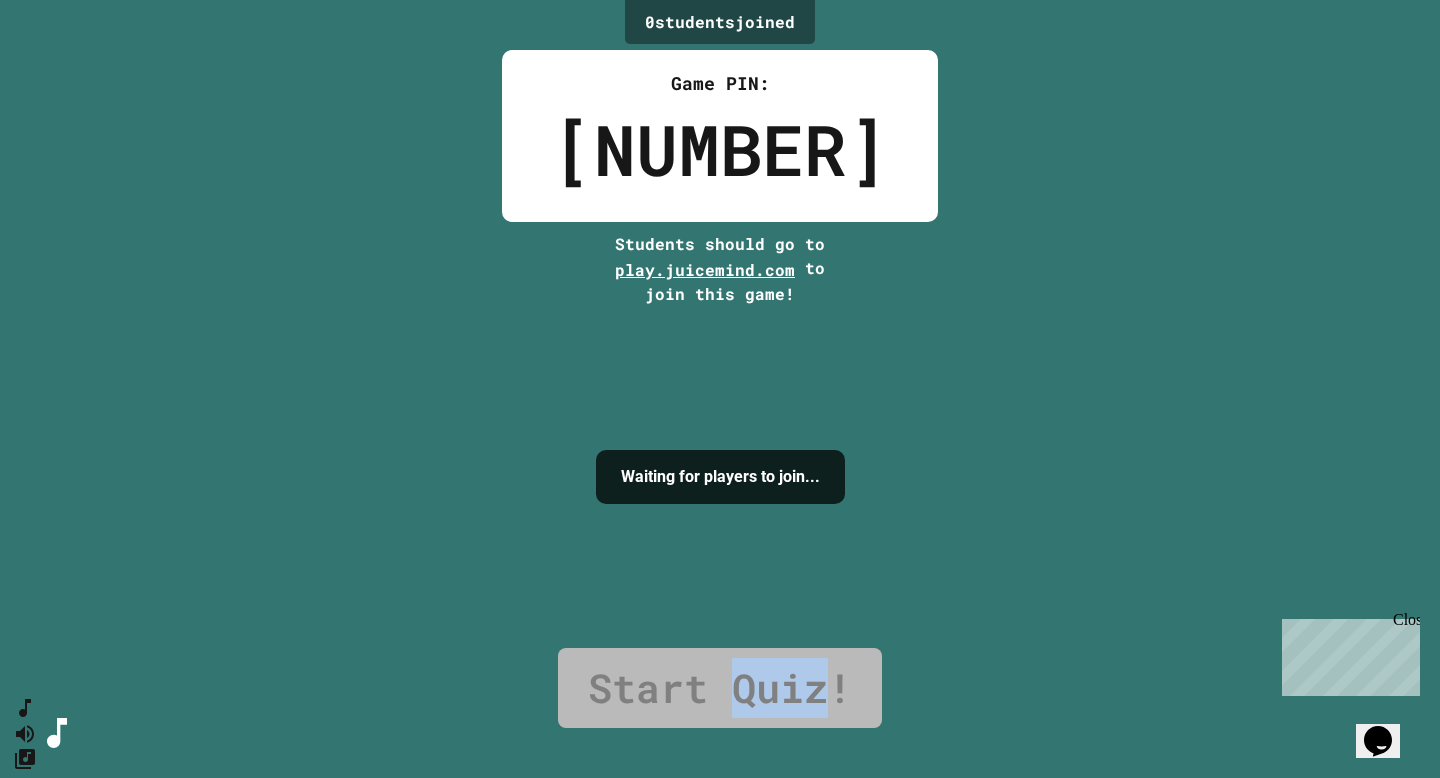 click on "Start Quiz!" at bounding box center (720, 688) 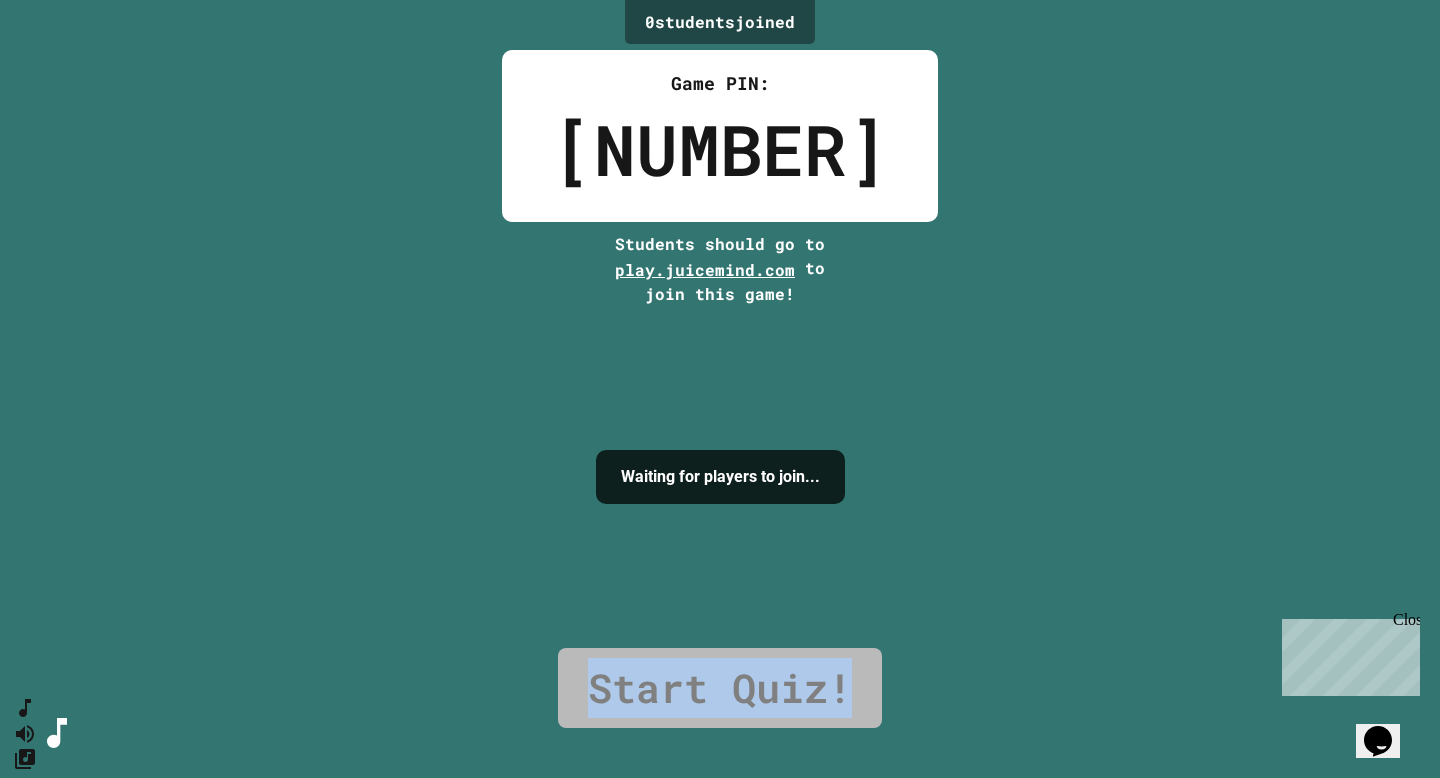 click on "Start Quiz!" at bounding box center [720, 688] 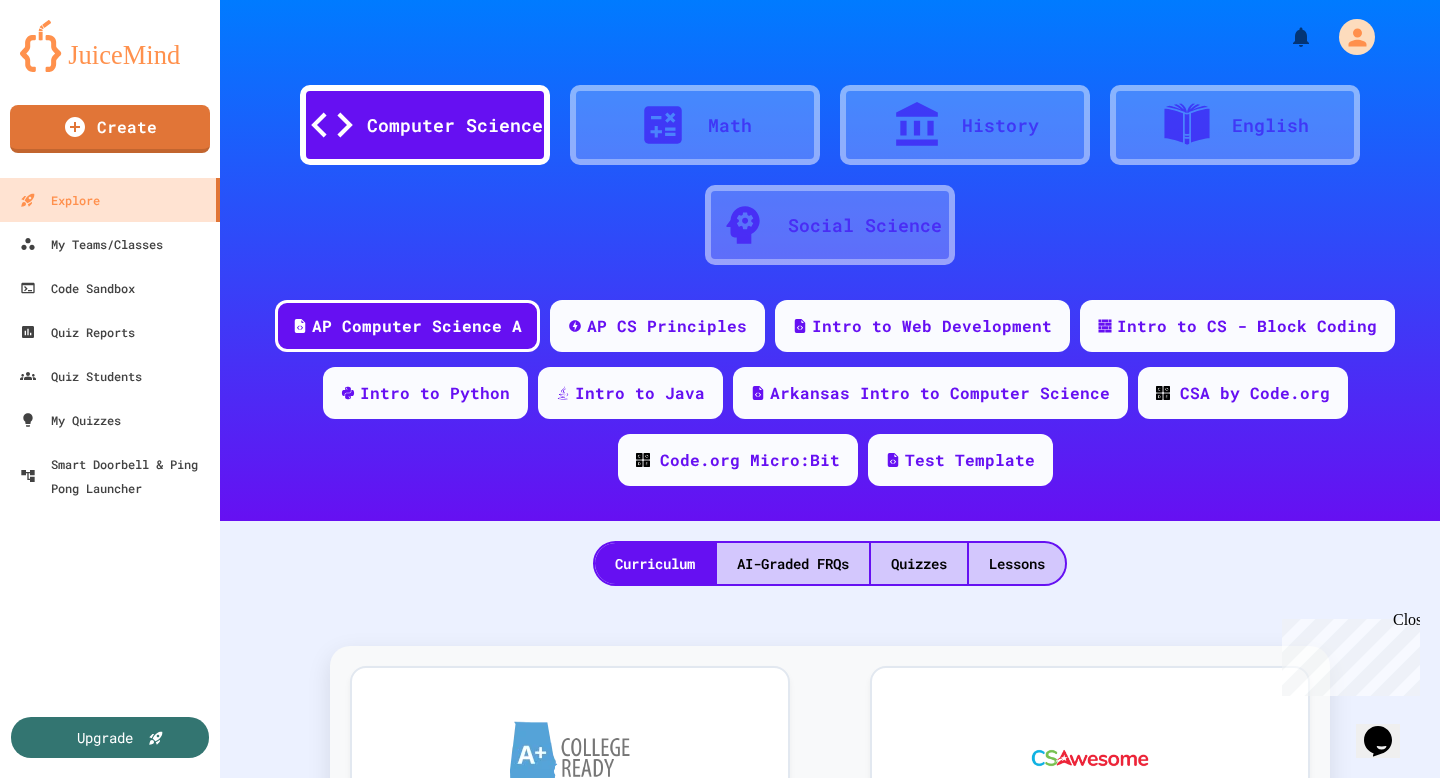 scroll, scrollTop: 73, scrollLeft: 0, axis: vertical 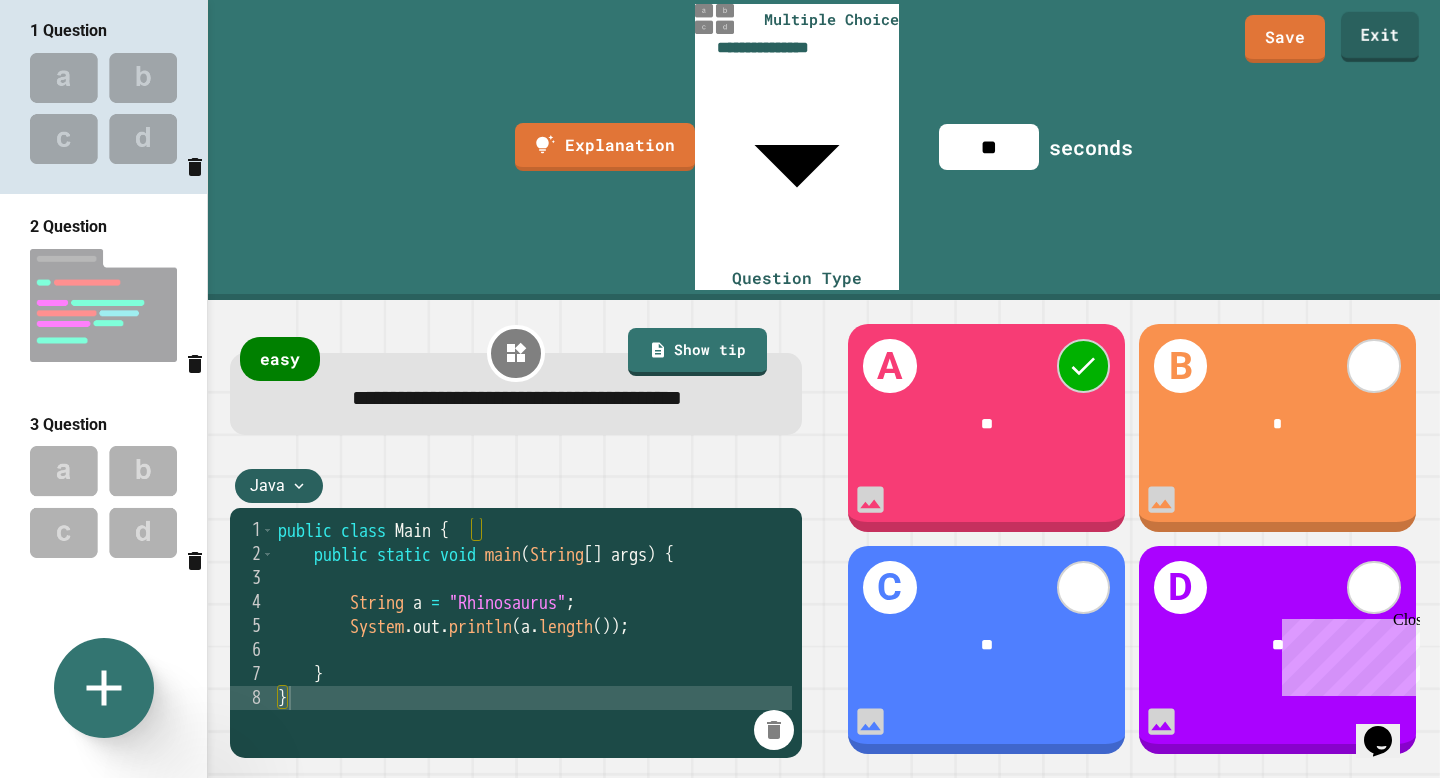 click on "Exit" at bounding box center (1380, 37) 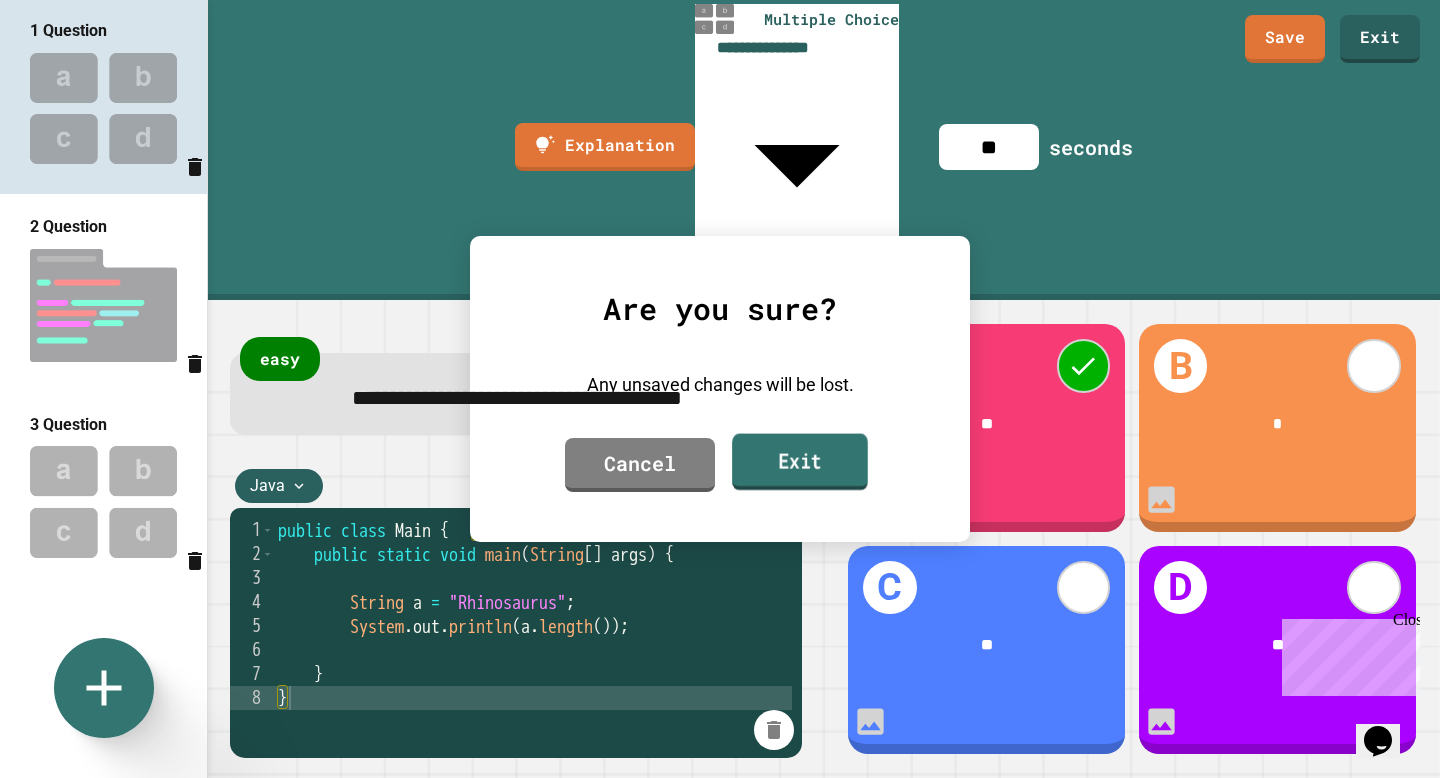 click on "Exit" at bounding box center (800, 462) 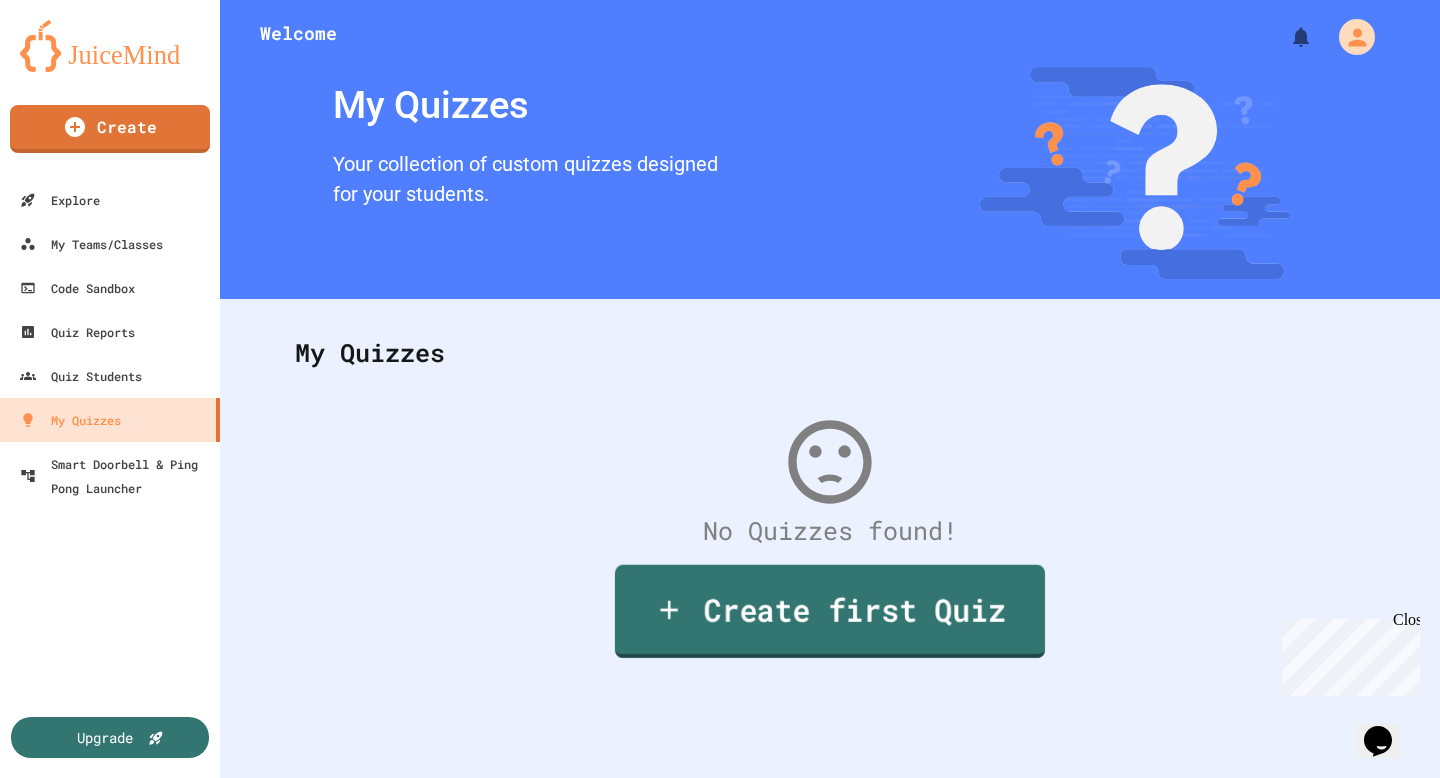 click on "Create first Quiz" at bounding box center (830, 611) 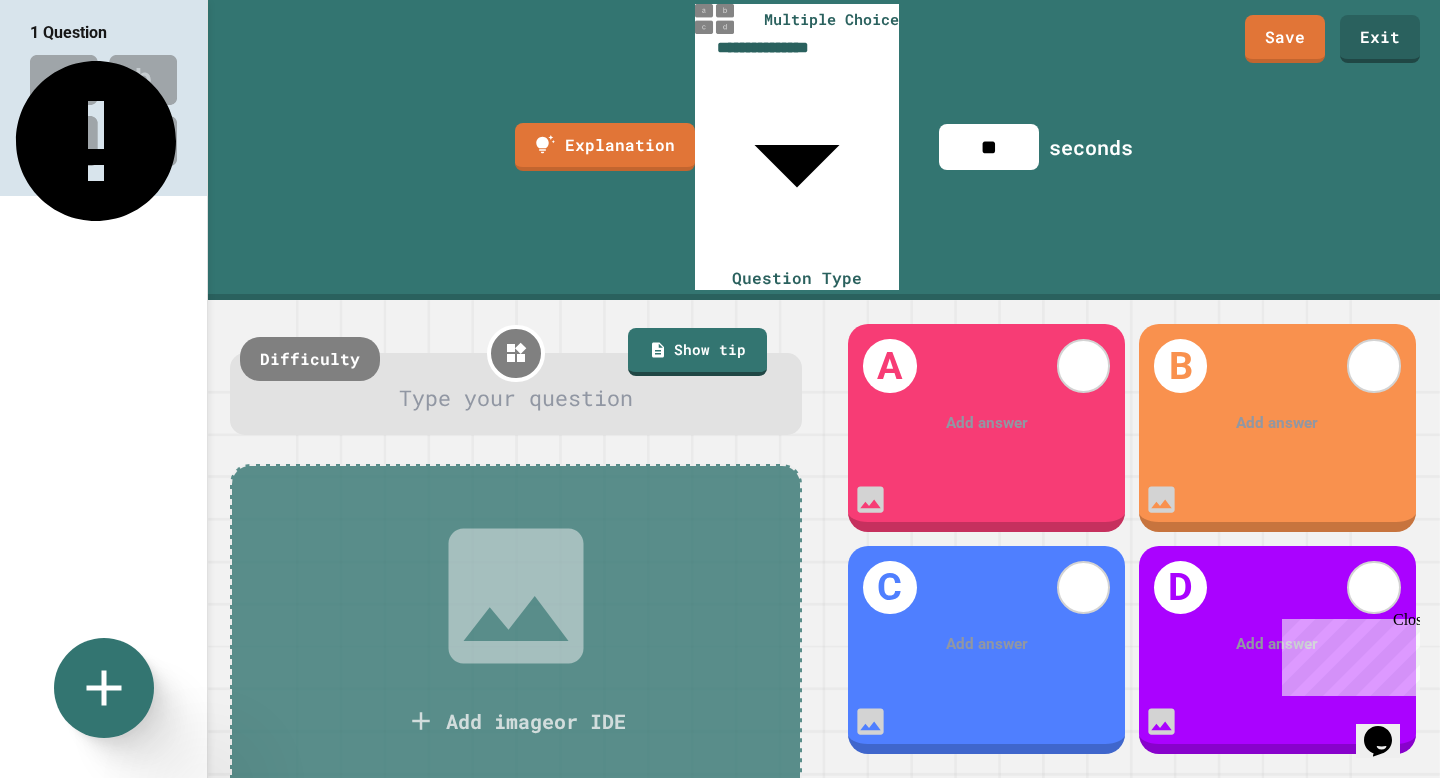click on "**********" at bounding box center (720, 389) 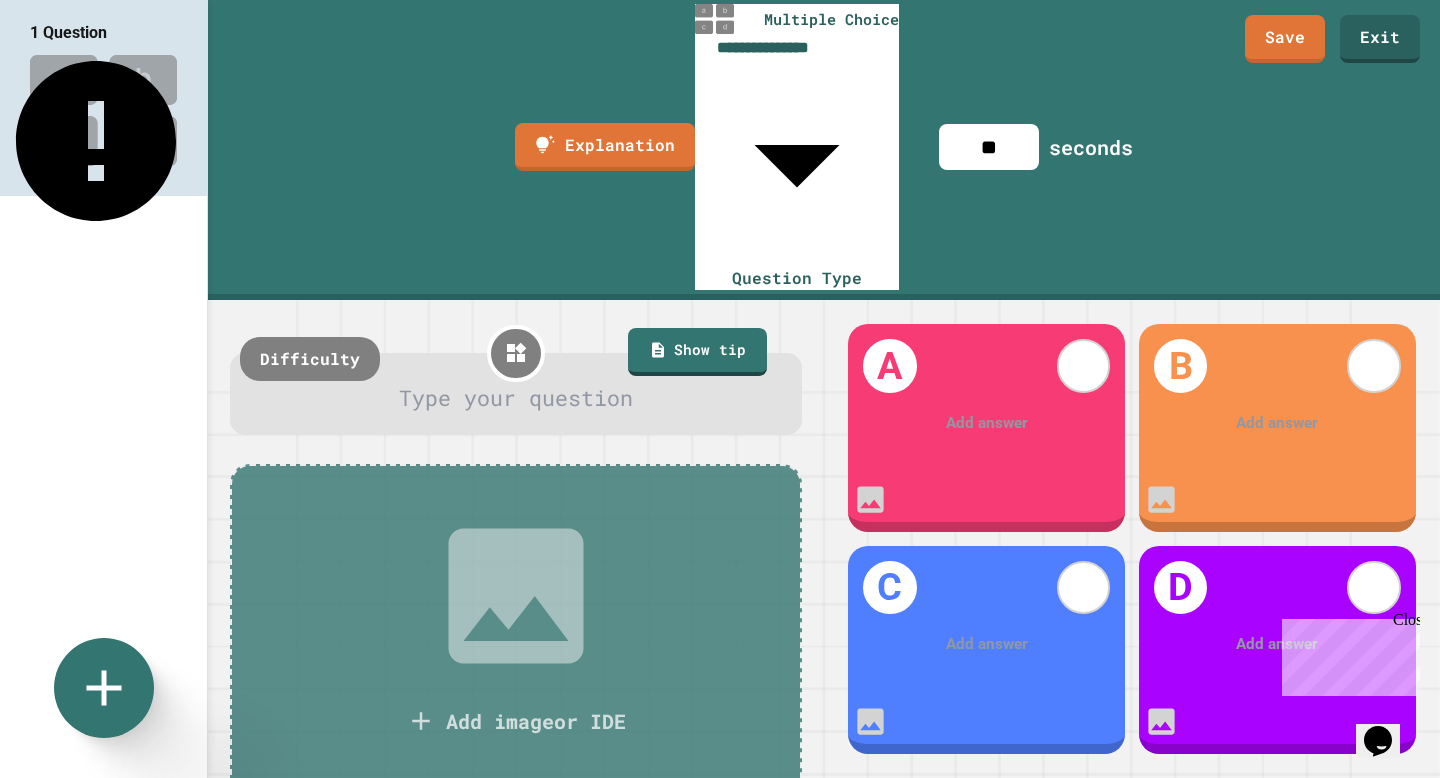 click on "Fill in the Code" at bounding box center [139, 832] 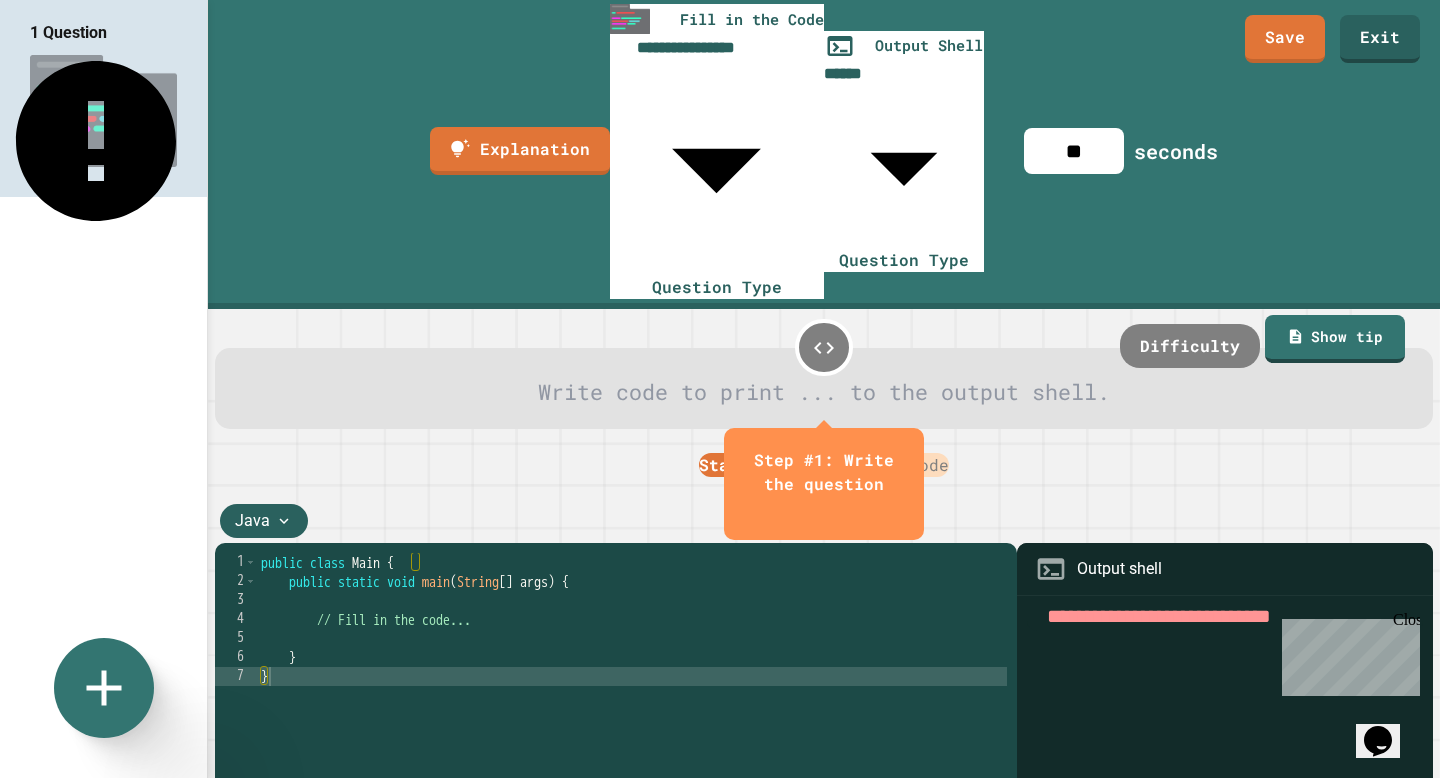 click at bounding box center [824, 348] 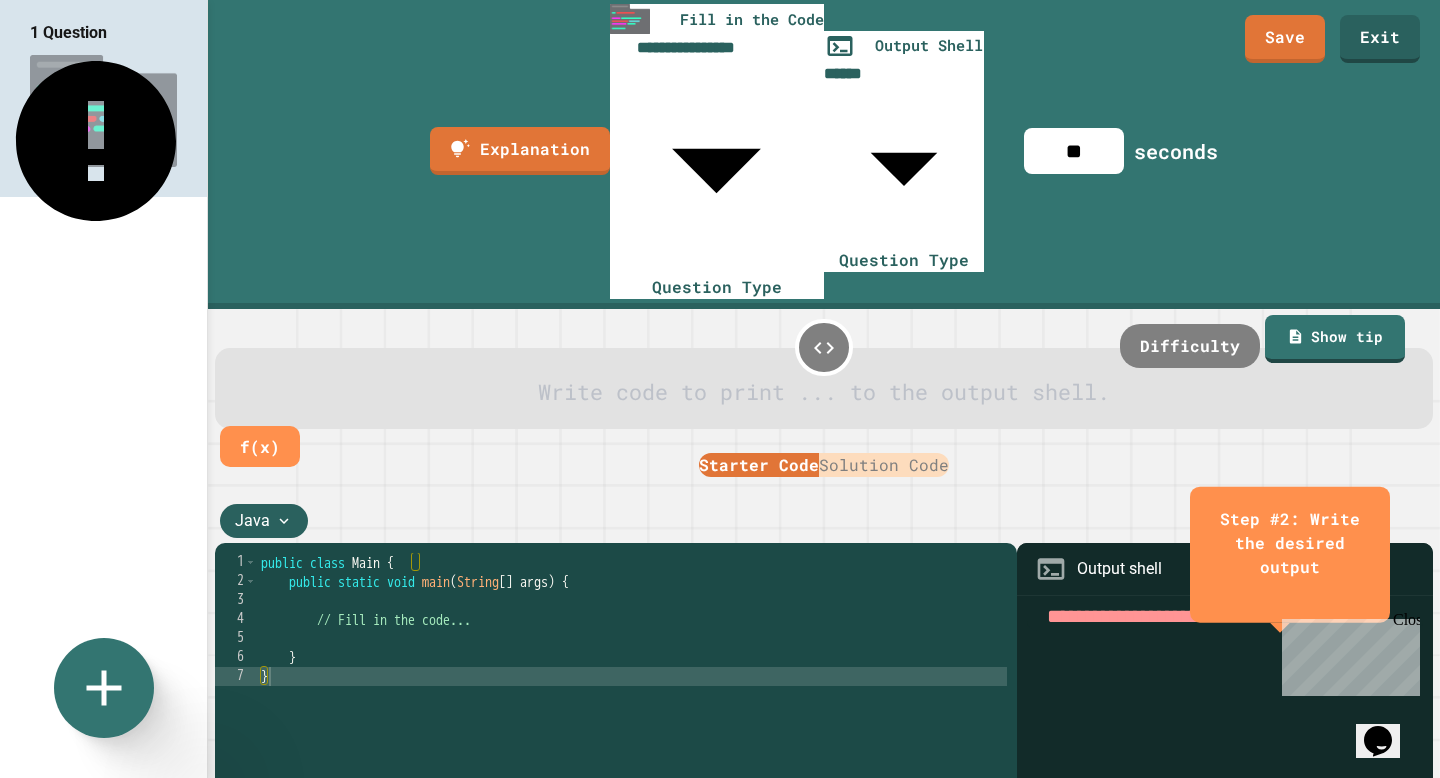 click at bounding box center (824, 392) 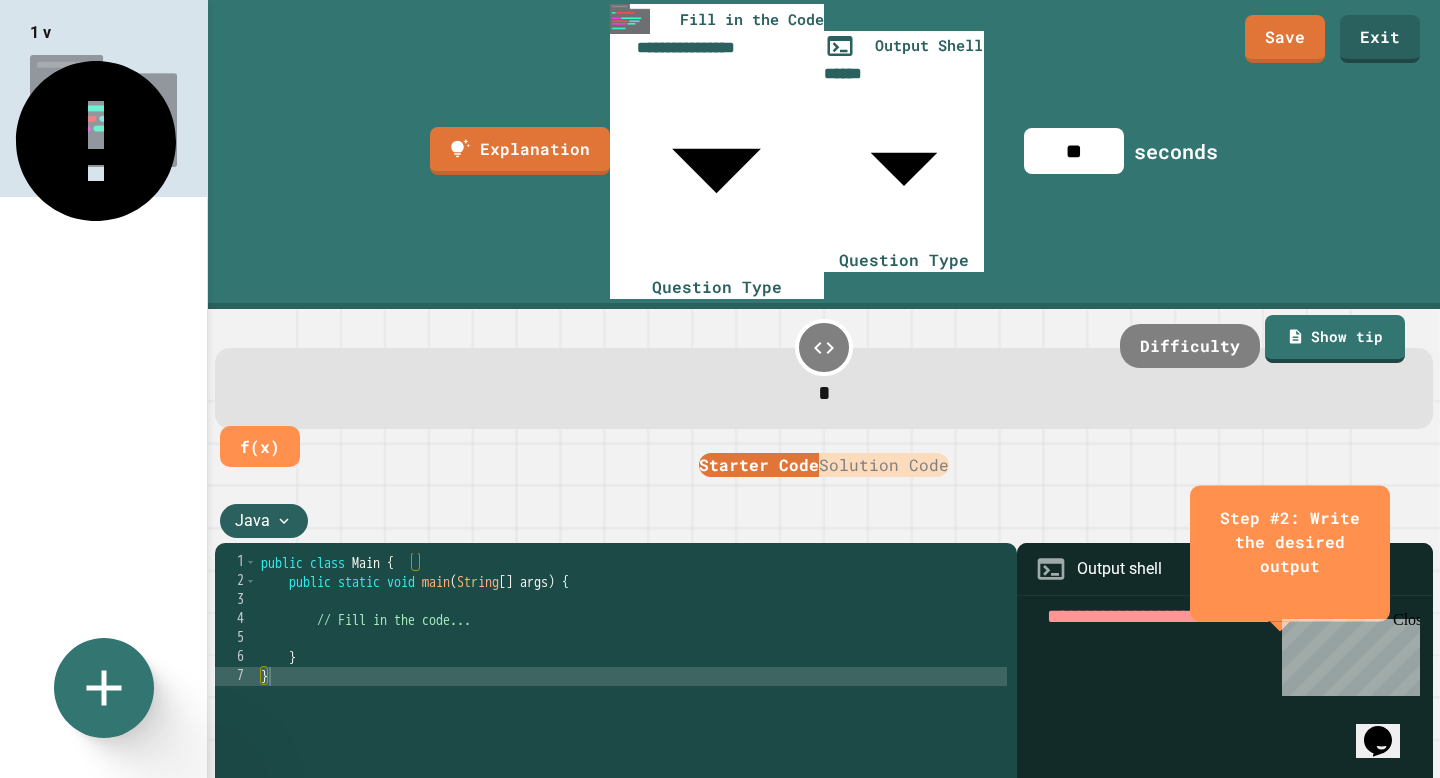 type 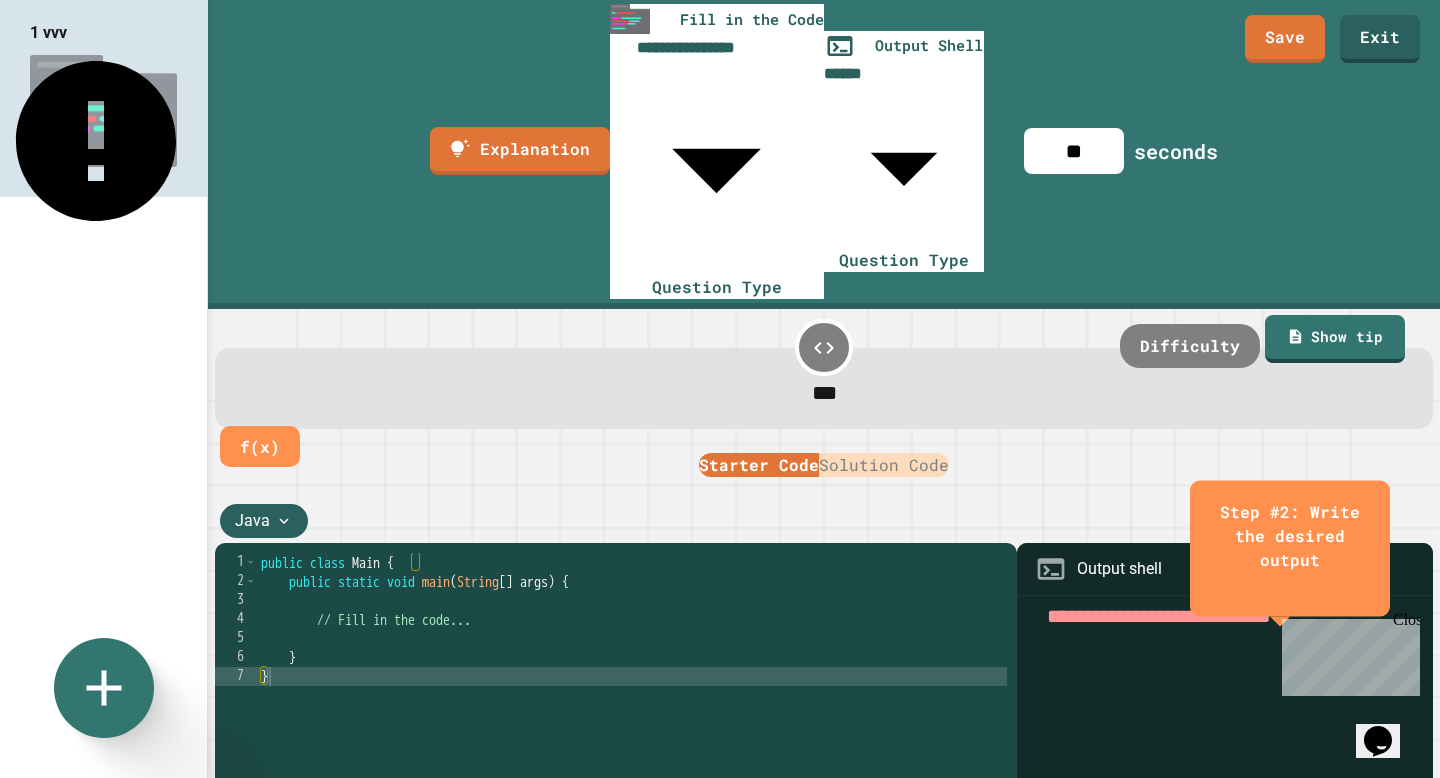 click on "Solution Code" at bounding box center (884, 465) 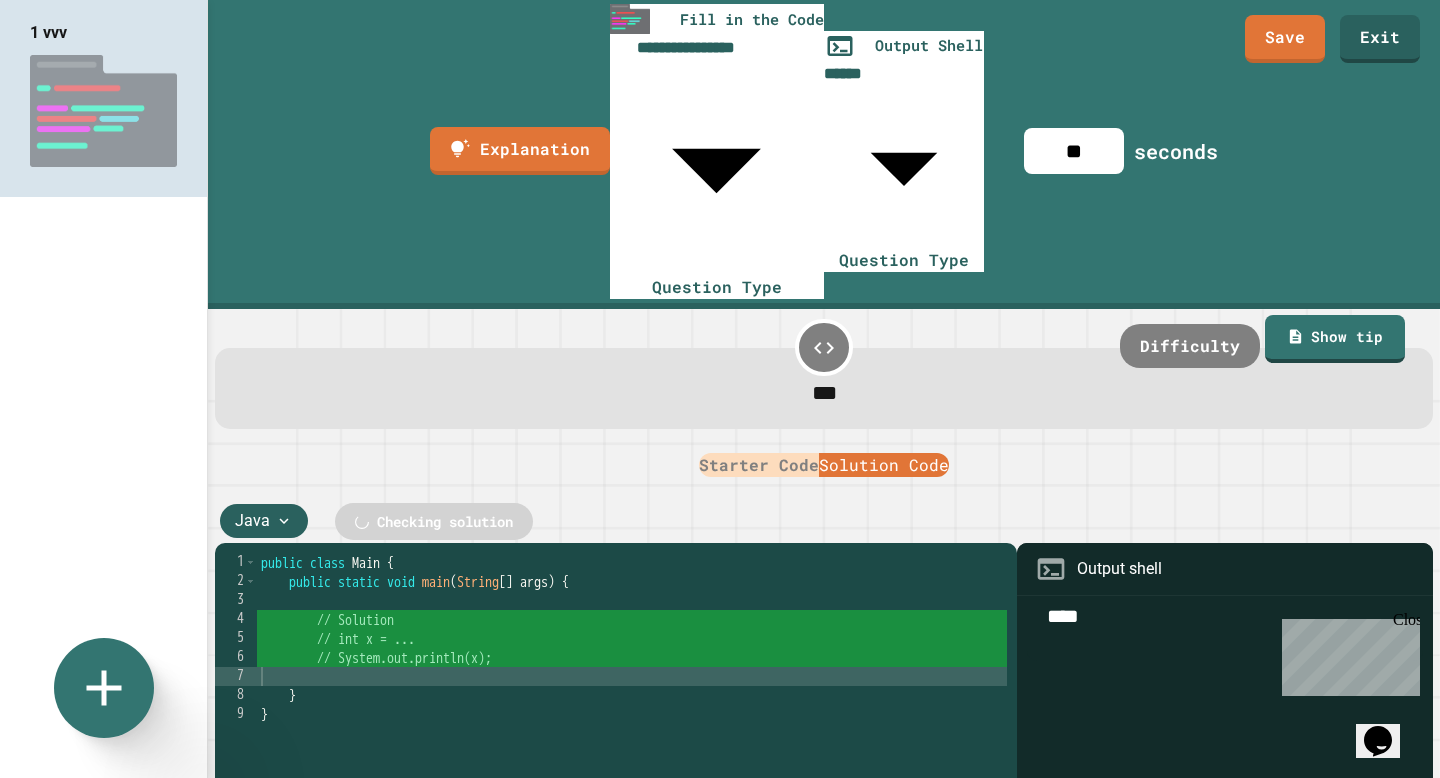 type on "***" 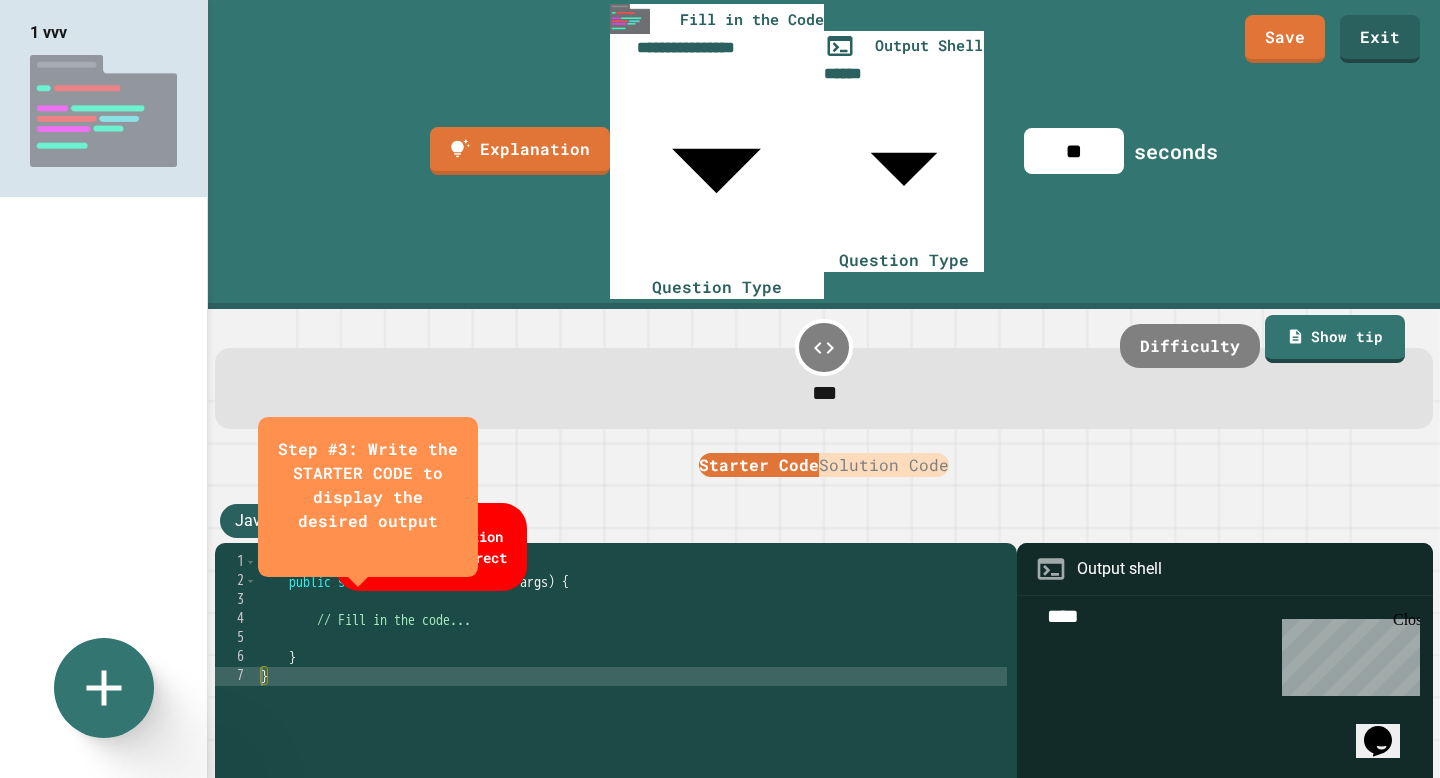 click on "Solution Code" at bounding box center (884, 465) 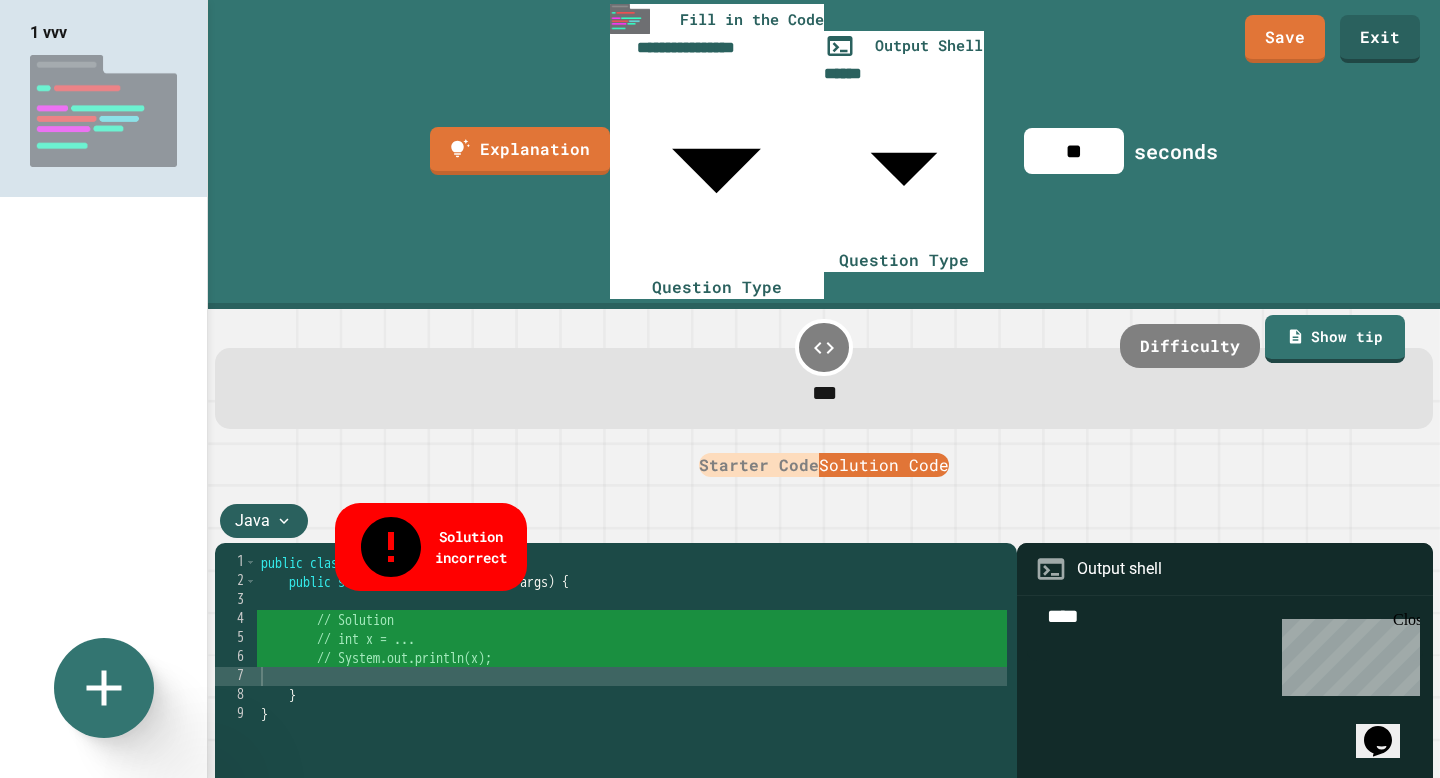 click on "Solution incorrect Java 1 2 3 4 5 6 7 8 9 public class Main { public static void main ( String [ ] args ) { // Solution // int x = ... // System.out.println(x); } } XXXXXXXXXXXXXXXXXXXXXXXXXXXXXXXXXXXXXXXXXXXXXXXXXXXXXXXXXXXXXXXXXXXXXXXXXXXXXXXXXXXXXXXXXXXXXXXXXXXXXXXXXXXXXXXXXXXXXXXXXXXXXXXXXXXXXXXXXXXXXXXXXXXXXXXXXXXXXXXXXXXXXXXXXXXXXXXXXXXXXXXXXXXXXXXXXXXXXXXXXXXXXXXXXXXXXXXXXXXXXXXXXXXXXXXXXXXXXXXXXXXXXXXXXXXXXXXXXXXXXXXXXXXXXXXXXXXXXXXXXXXXXXXXXXXXXXXXXXXXXXXXXXXXXXXXXXXXXXXXXXXXXXXXXXXXXXXXXXXXXXXXXXXXXXXXXXXXXXXXXXXXXXXXXXXXXXXXXXXXXXXXXXXXXXXXXXXXXXXXXXXXXXXXXXXXXXXXXXXXXXXXXXXXXXXXXXXXXXXXXXXXXXXXXXXXXXXXXXXXXXXXXXXXXXXXXXXXXXXXXXXXXXXXXXXXXXXXXXXXXXXXXXXXXXXX Output shell ***" at bounding box center (824, 646) 